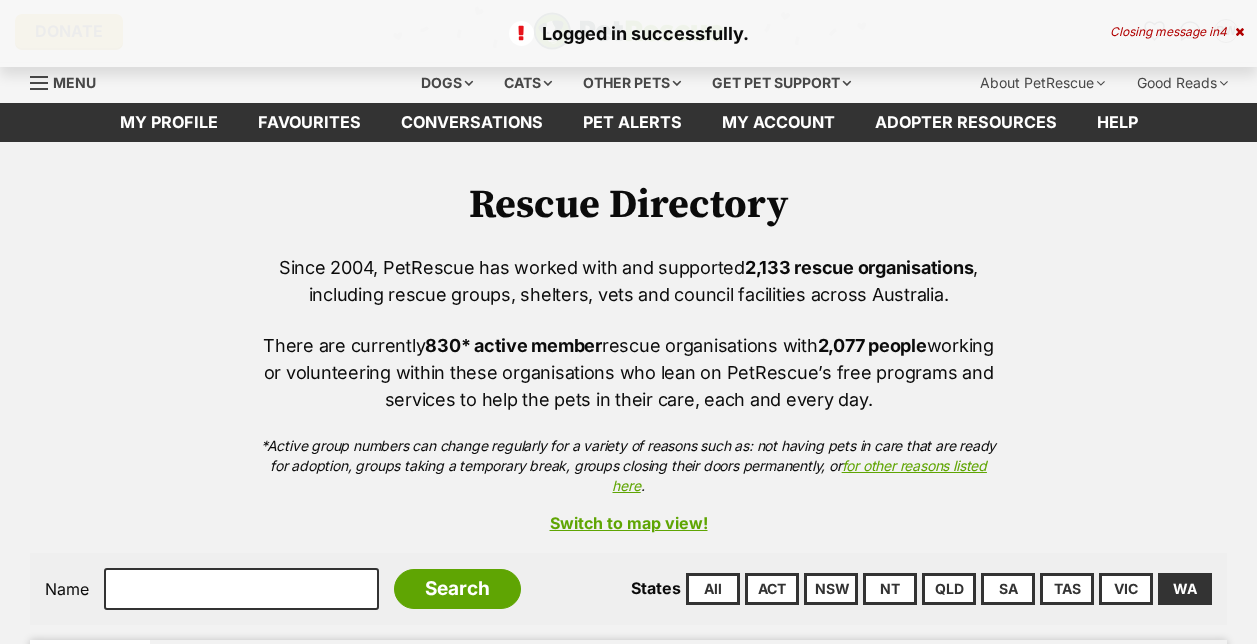 scroll, scrollTop: 0, scrollLeft: 0, axis: both 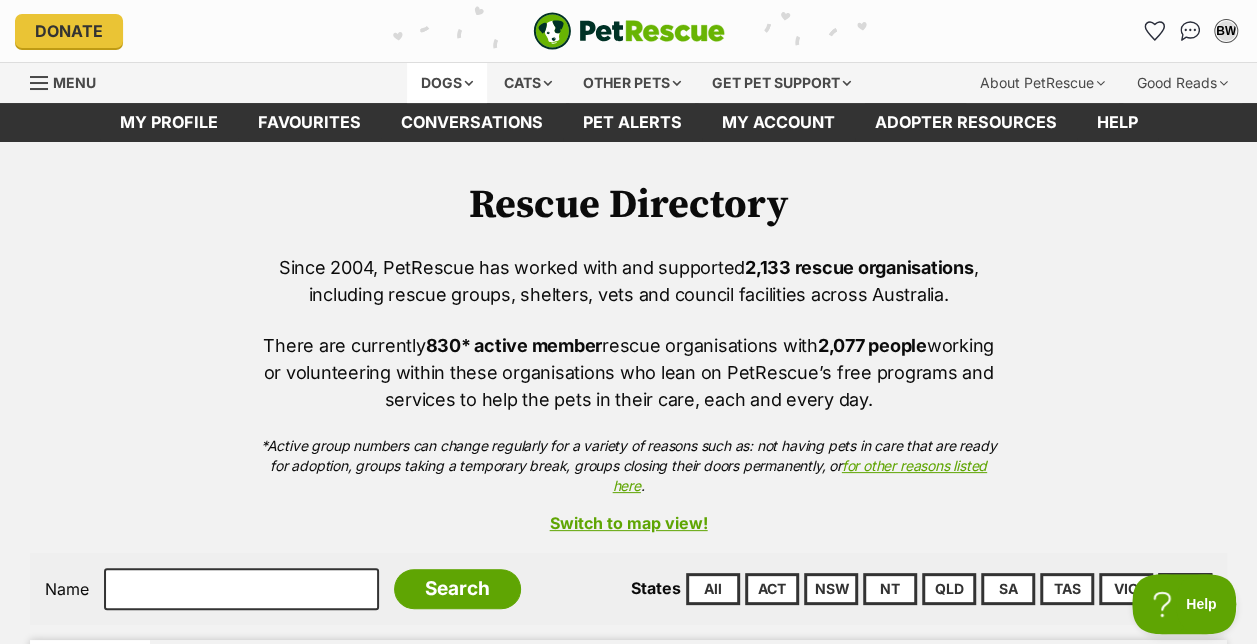 click on "Dogs" at bounding box center [447, 83] 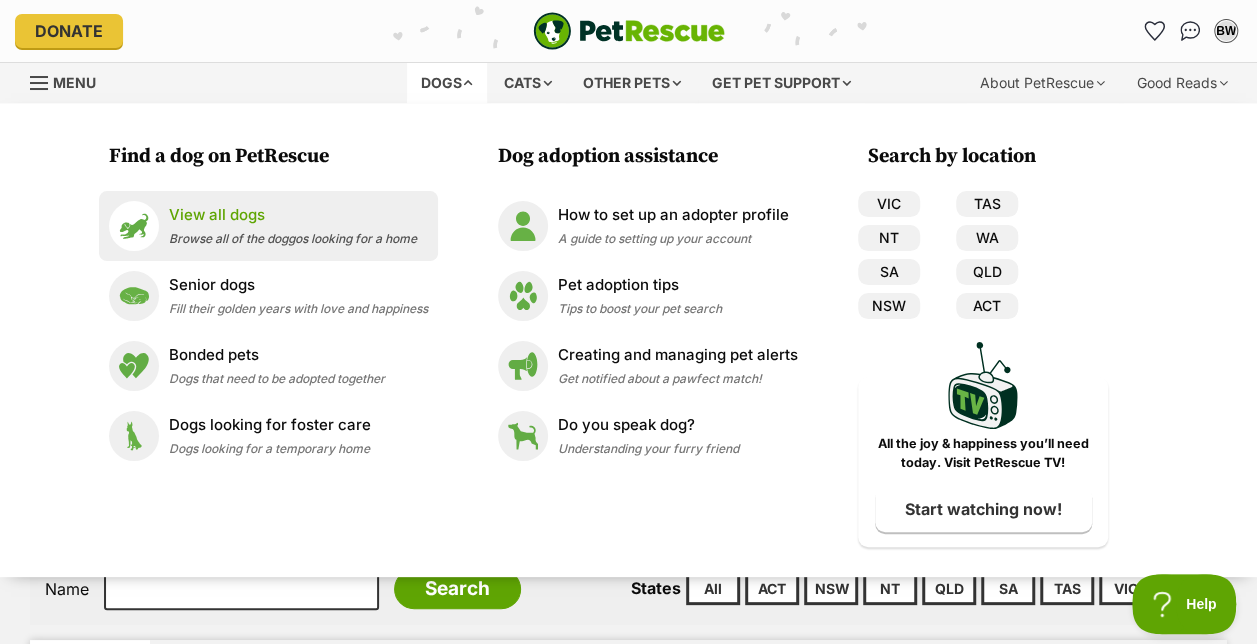 scroll, scrollTop: 0, scrollLeft: 0, axis: both 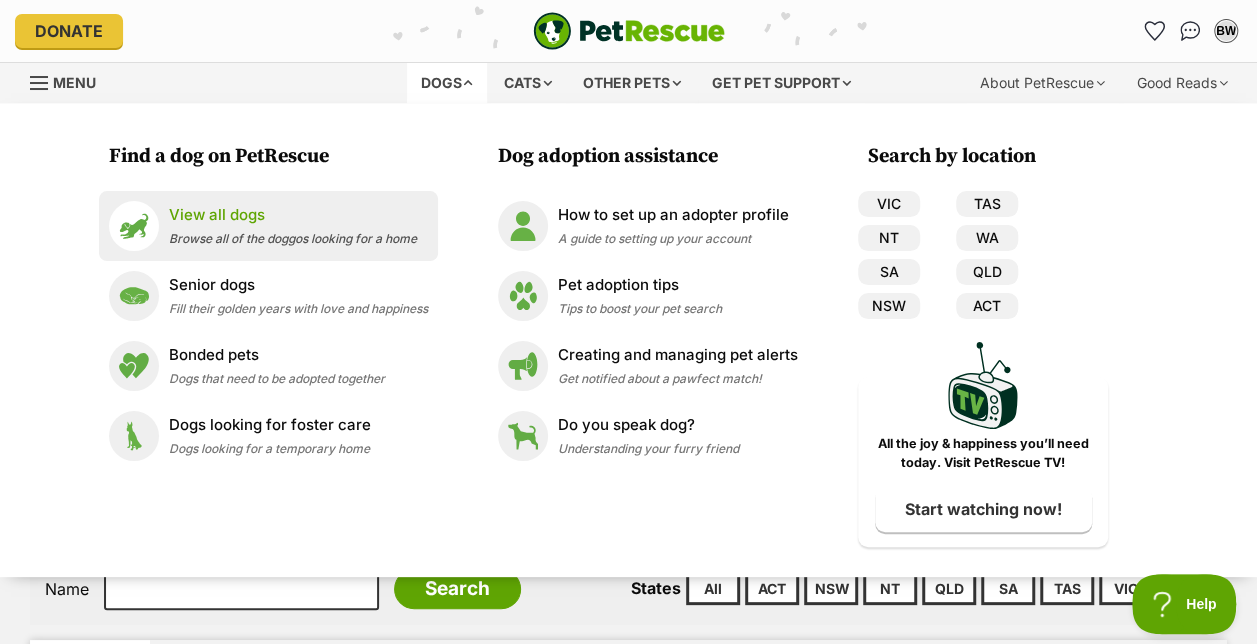 click on "View all dogs" at bounding box center [293, 215] 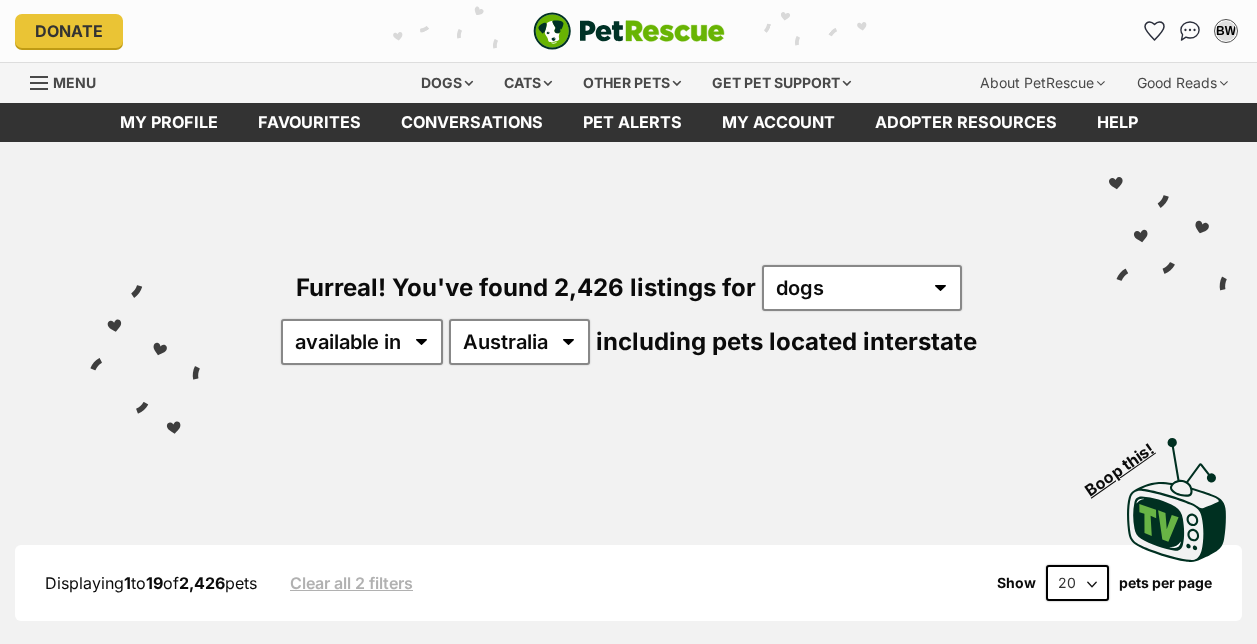 scroll, scrollTop: 0, scrollLeft: 0, axis: both 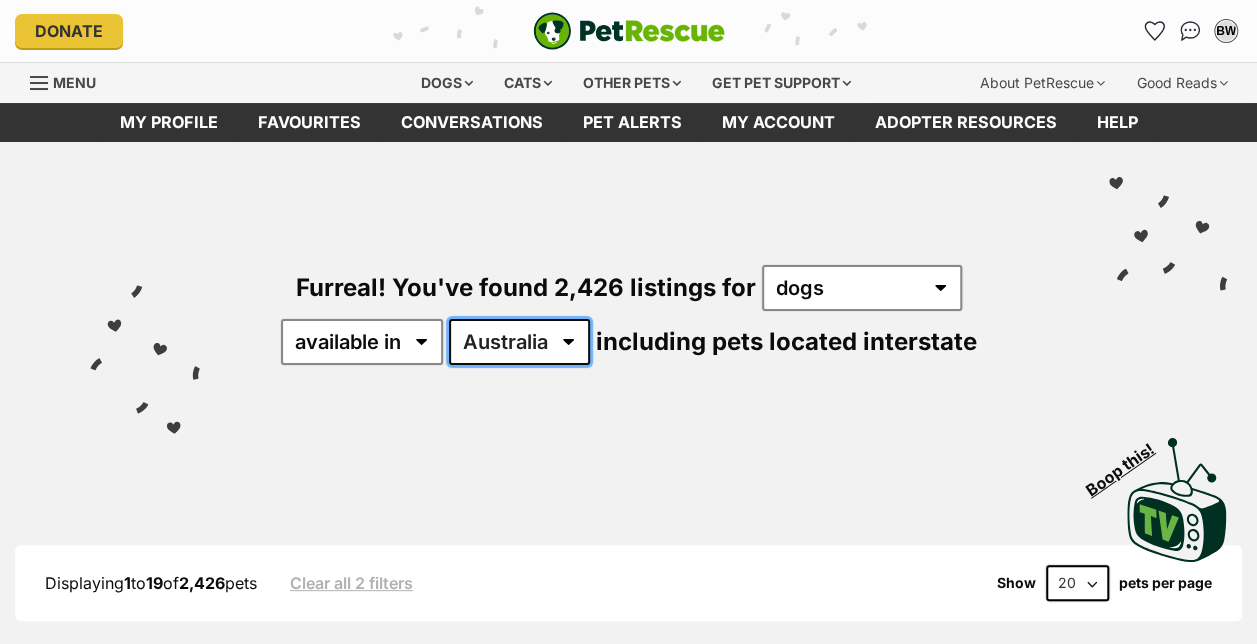 click on "Australia
ACT
NSW
NT
QLD
SA
TAS
VIC
WA" at bounding box center (519, 342) 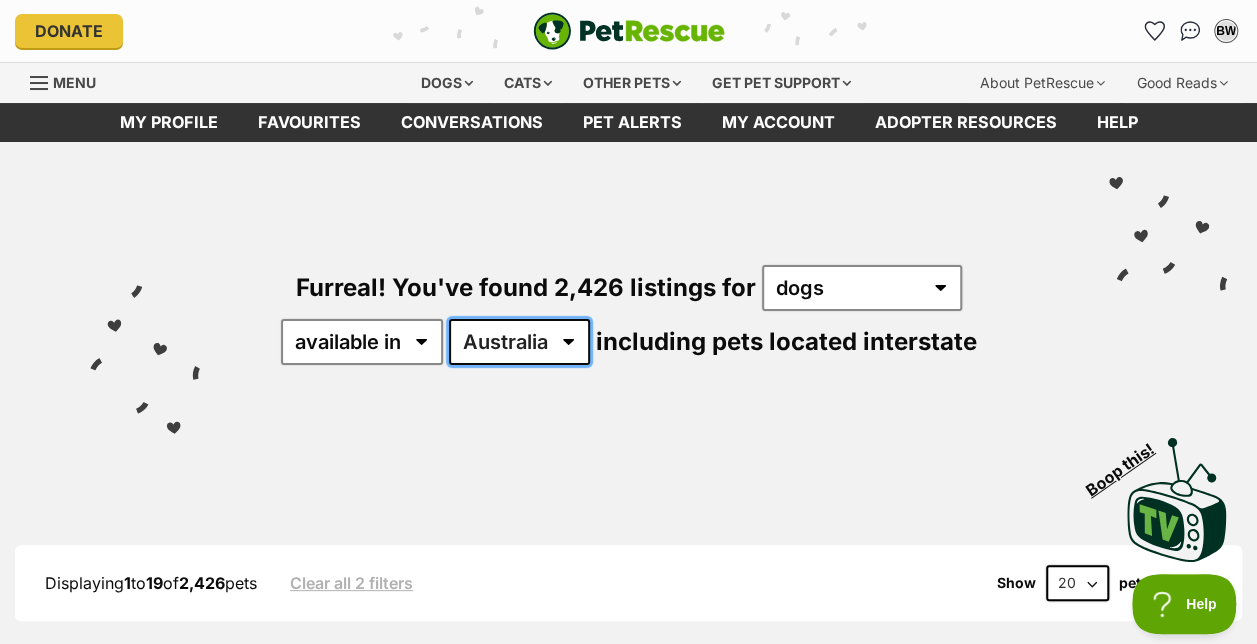 scroll, scrollTop: 0, scrollLeft: 0, axis: both 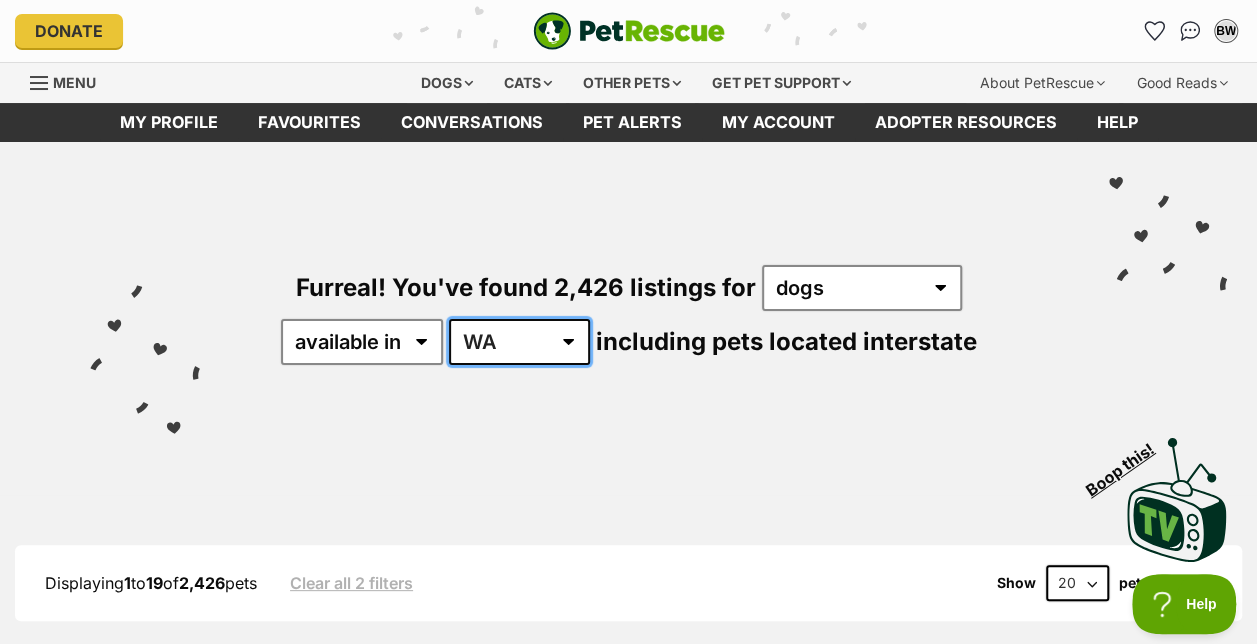 click on "Australia
ACT
NSW
NT
QLD
SA
TAS
VIC
WA" at bounding box center (519, 342) 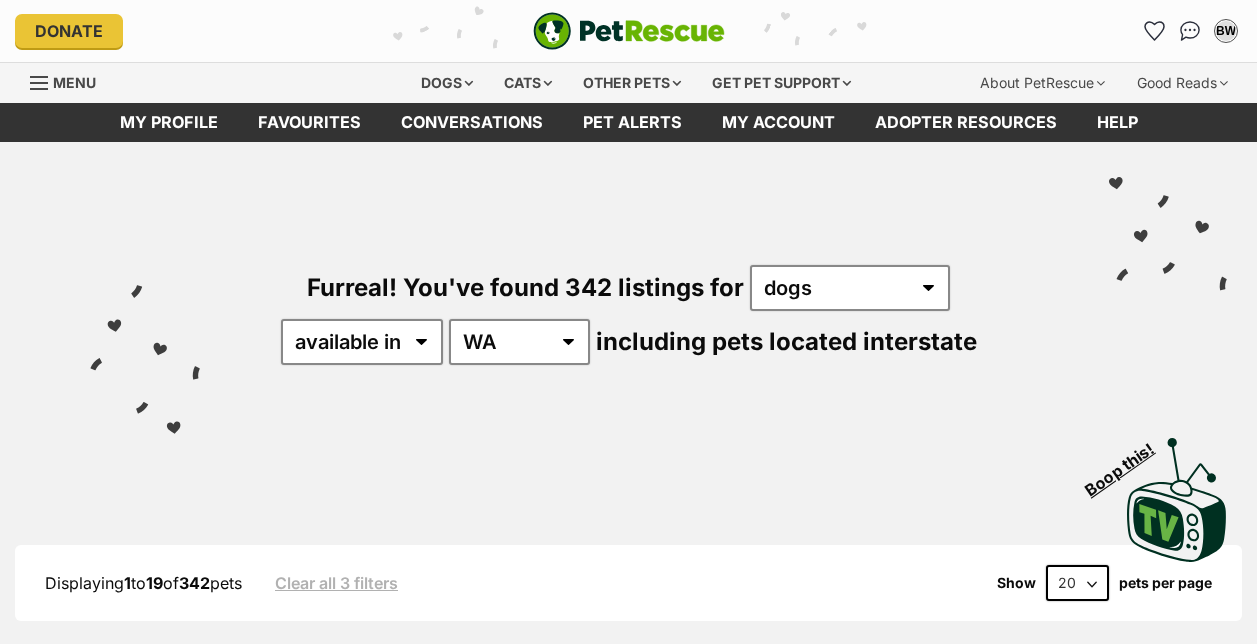 scroll, scrollTop: 0, scrollLeft: 0, axis: both 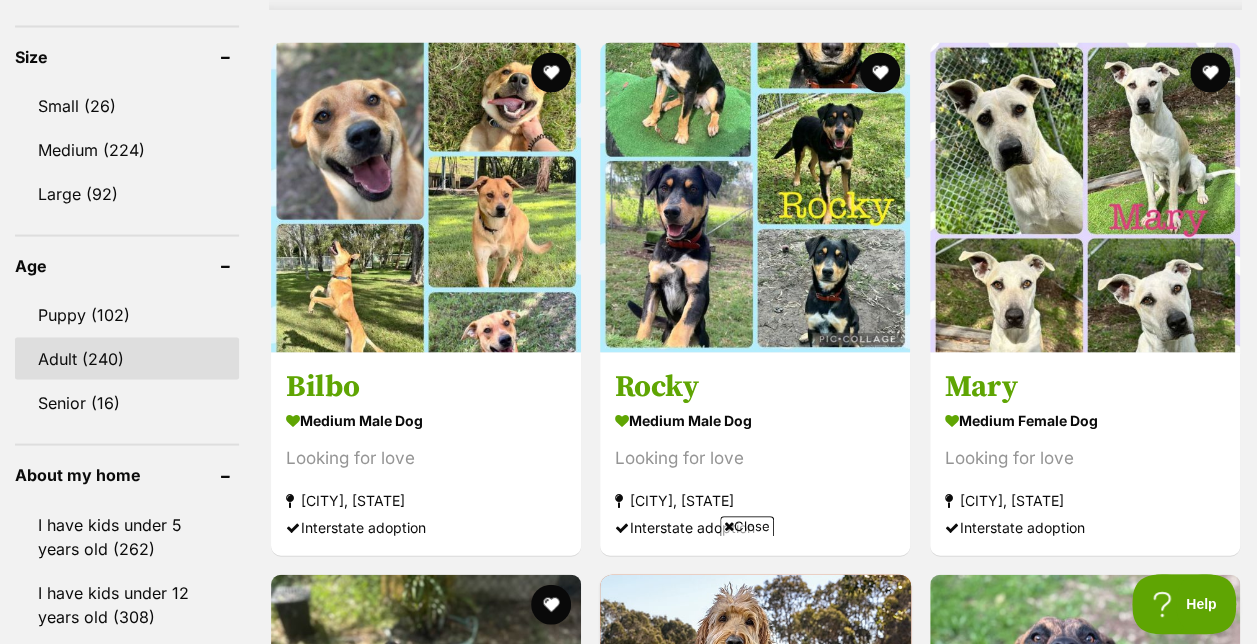 click on "Adult (240)" at bounding box center [127, 358] 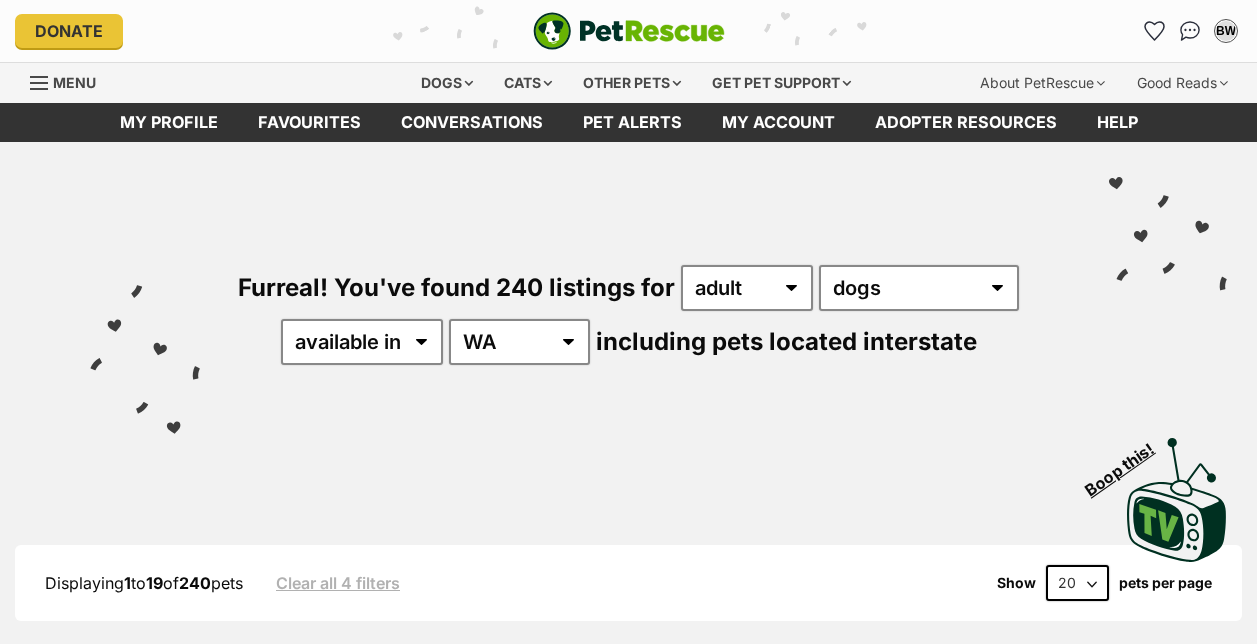 scroll, scrollTop: 0, scrollLeft: 0, axis: both 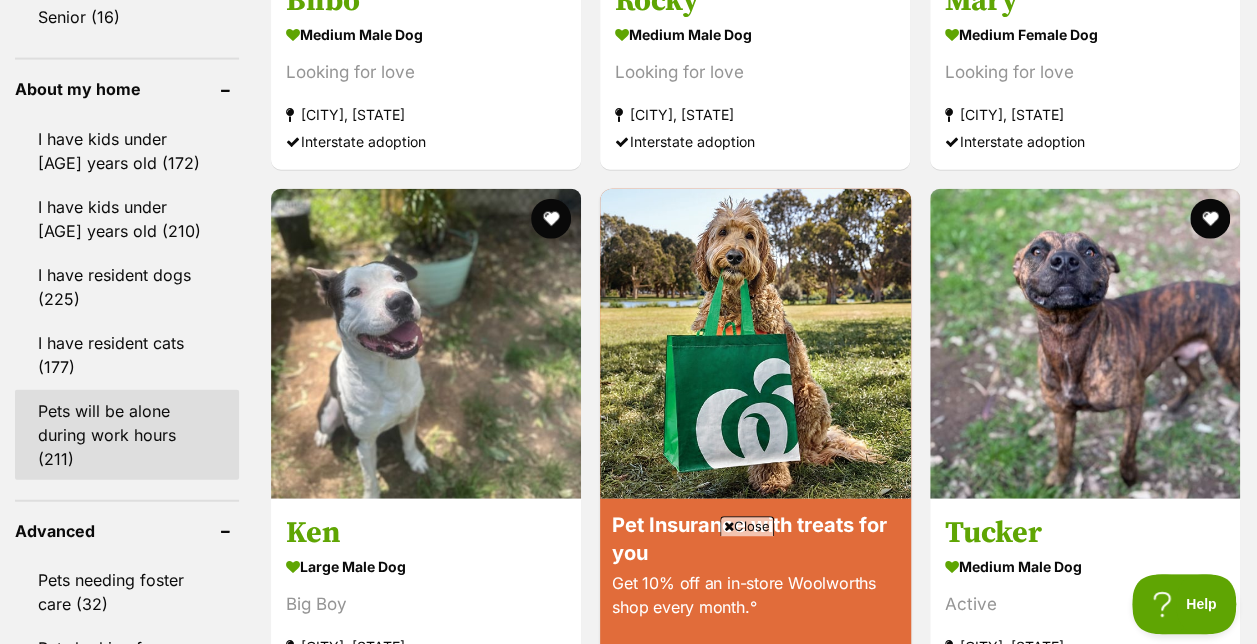 click on "Pets will be alone during work hours (211)" at bounding box center (127, 435) 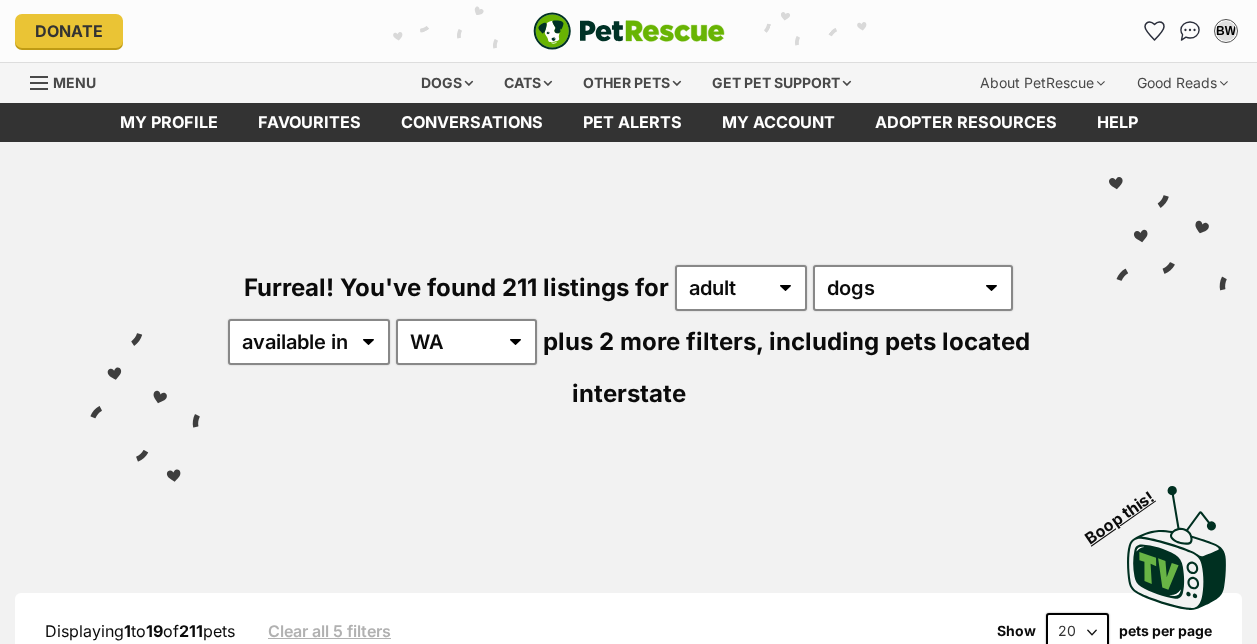 scroll, scrollTop: 0, scrollLeft: 0, axis: both 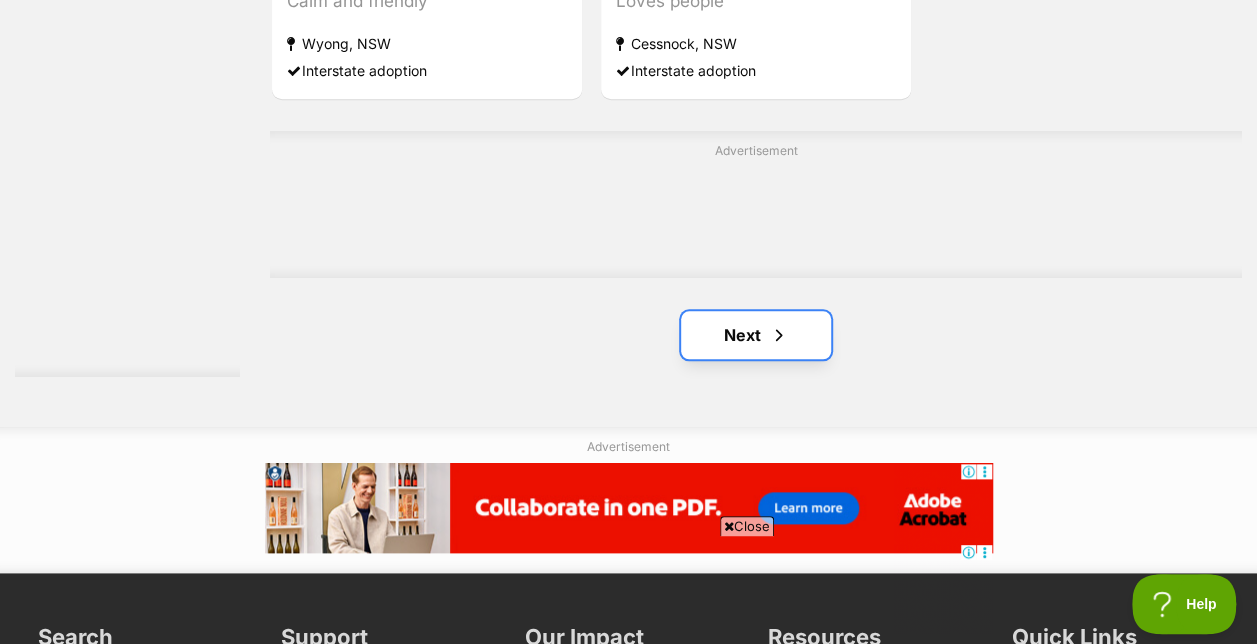 click on "Next" at bounding box center [756, 335] 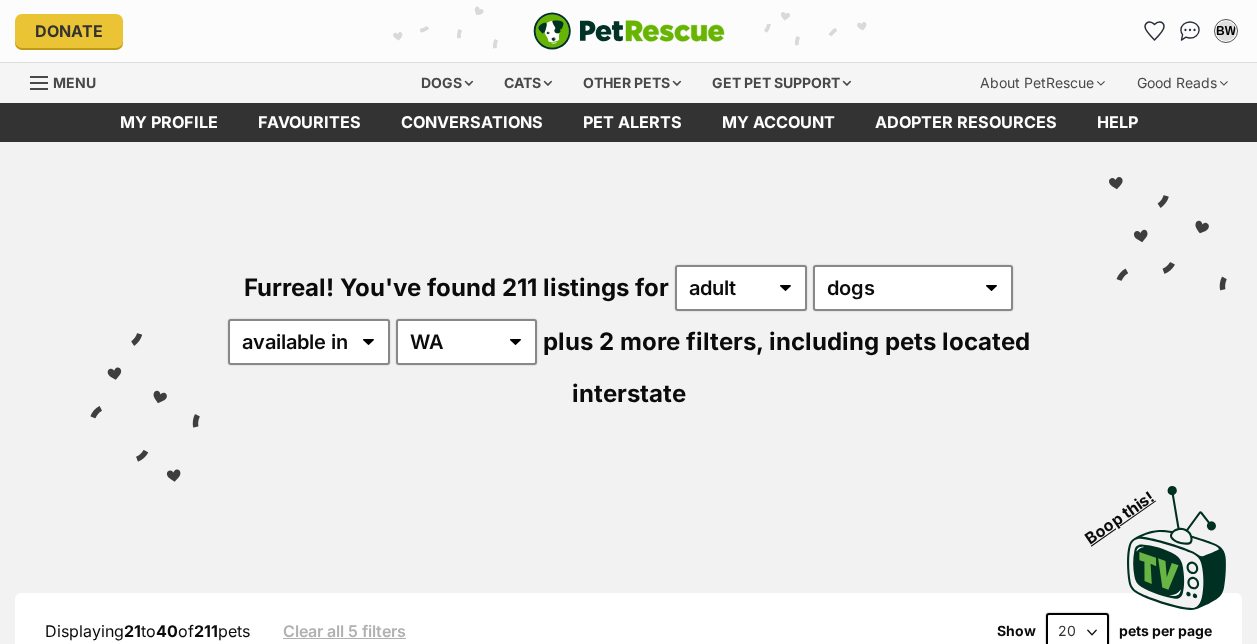 scroll, scrollTop: 0, scrollLeft: 0, axis: both 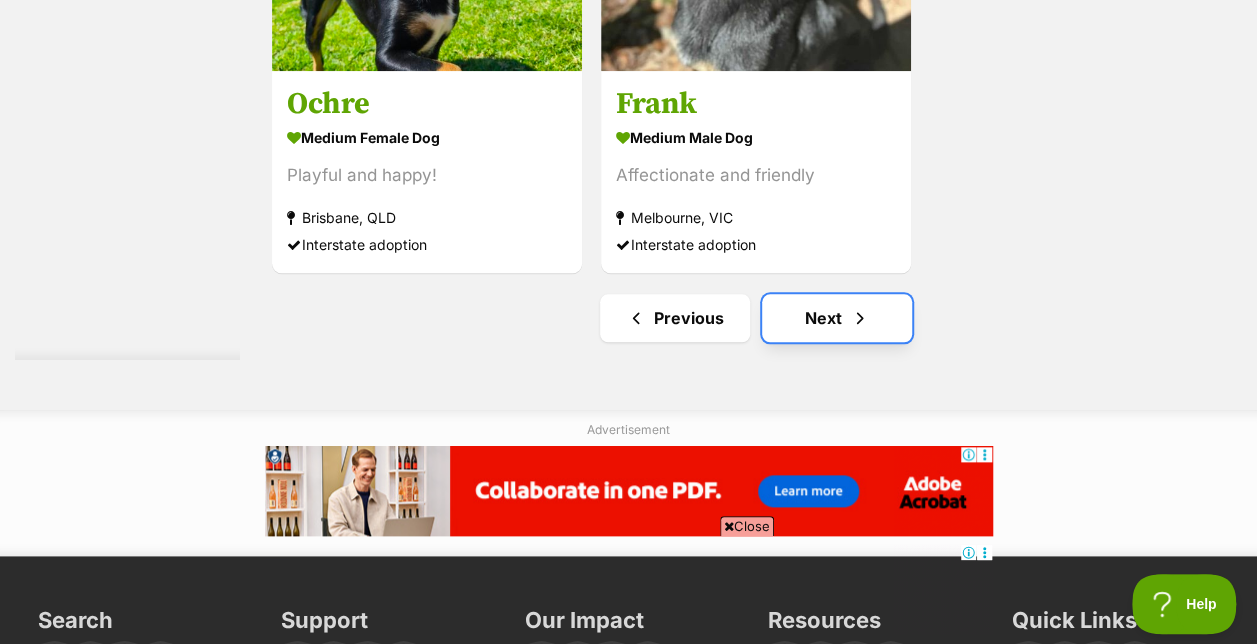 click on "Next" at bounding box center (837, 318) 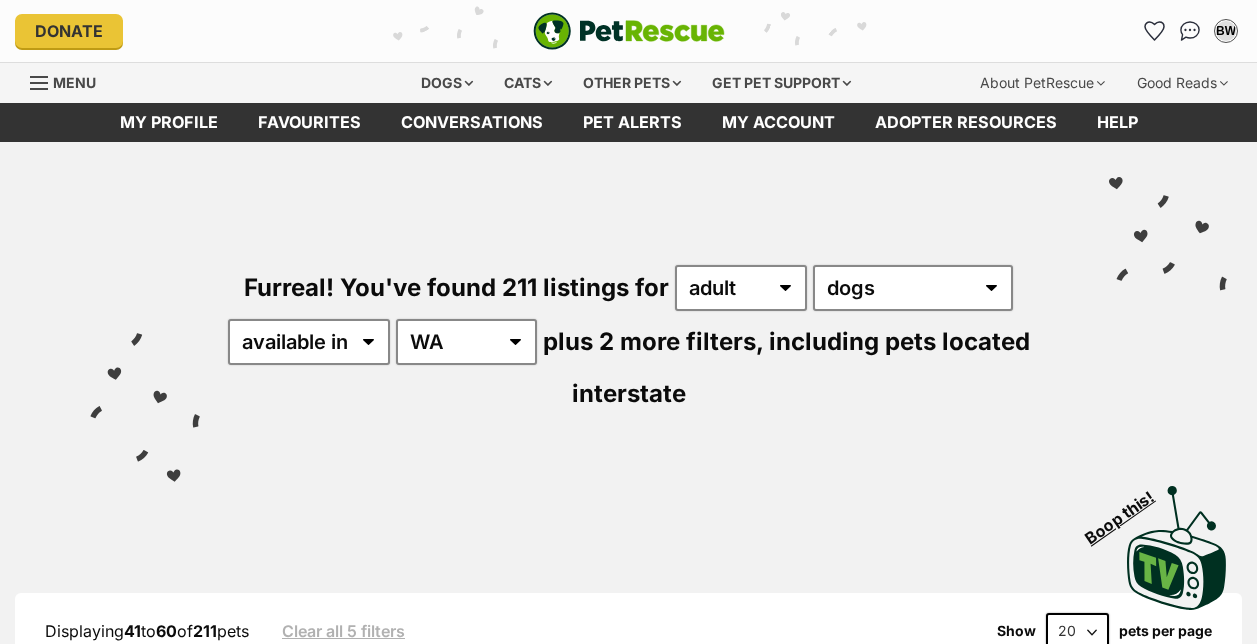 scroll, scrollTop: 0, scrollLeft: 0, axis: both 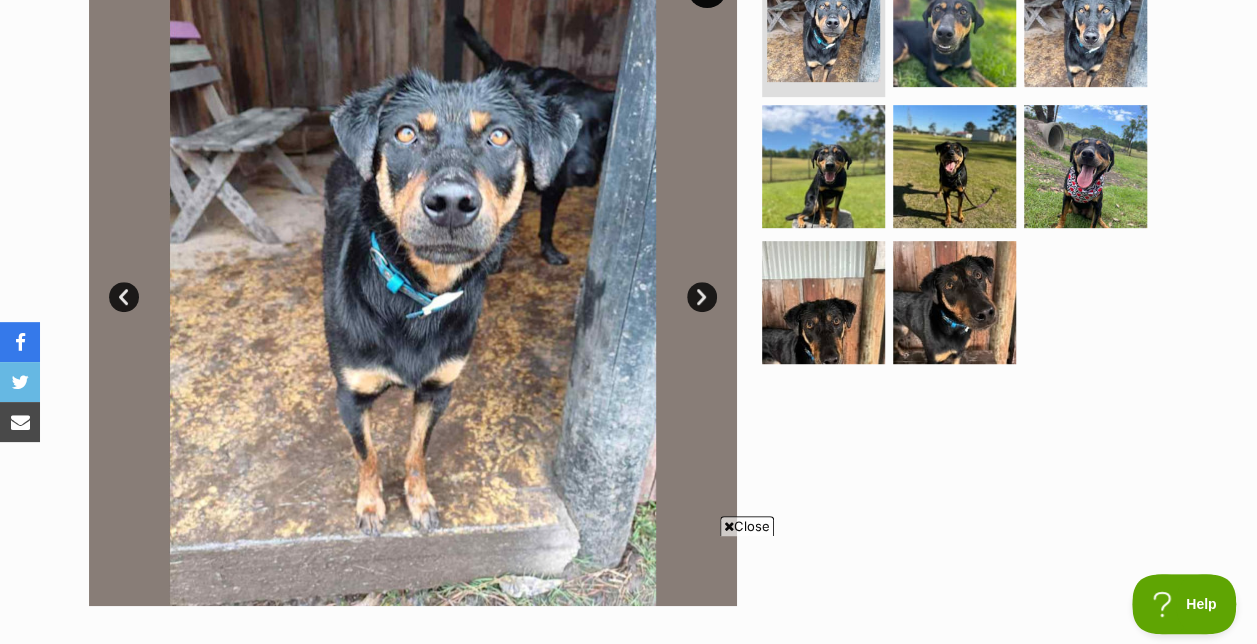 click on "Next" at bounding box center (702, 297) 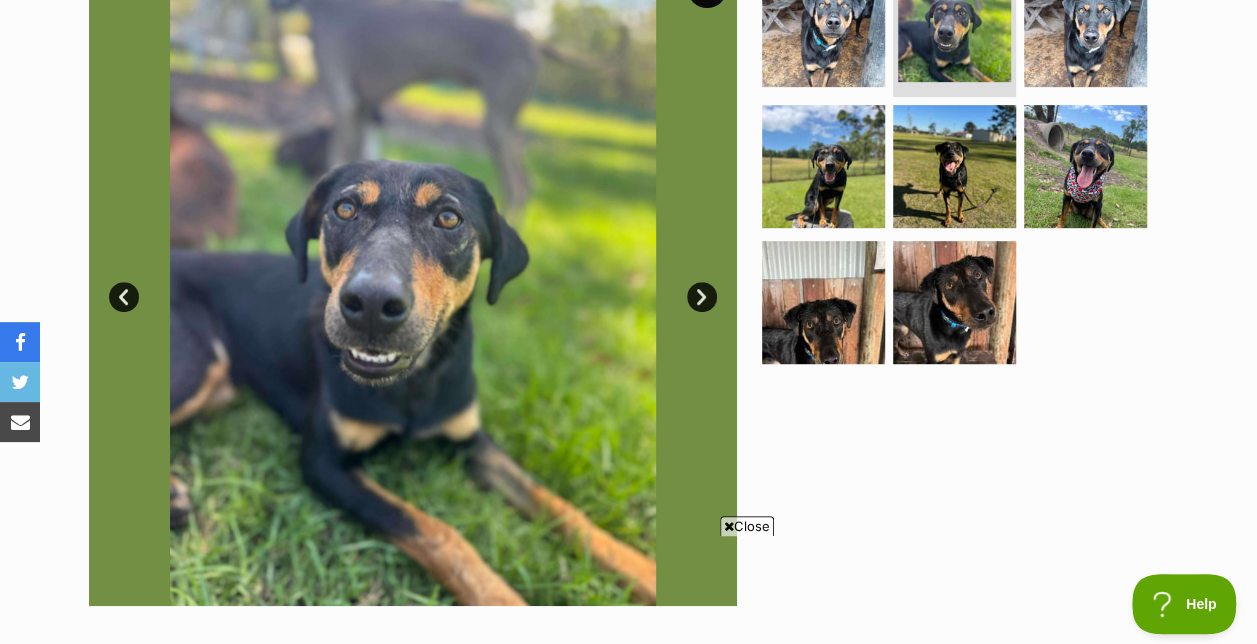 click on "Next" at bounding box center [702, 297] 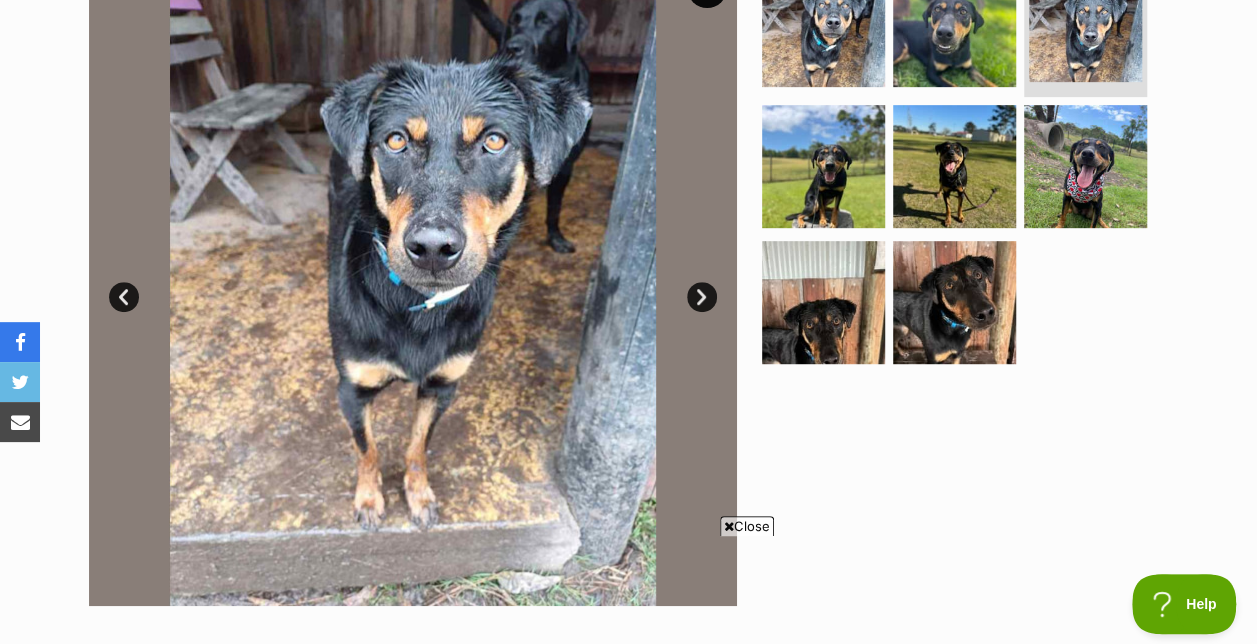 click on "Next" at bounding box center (702, 297) 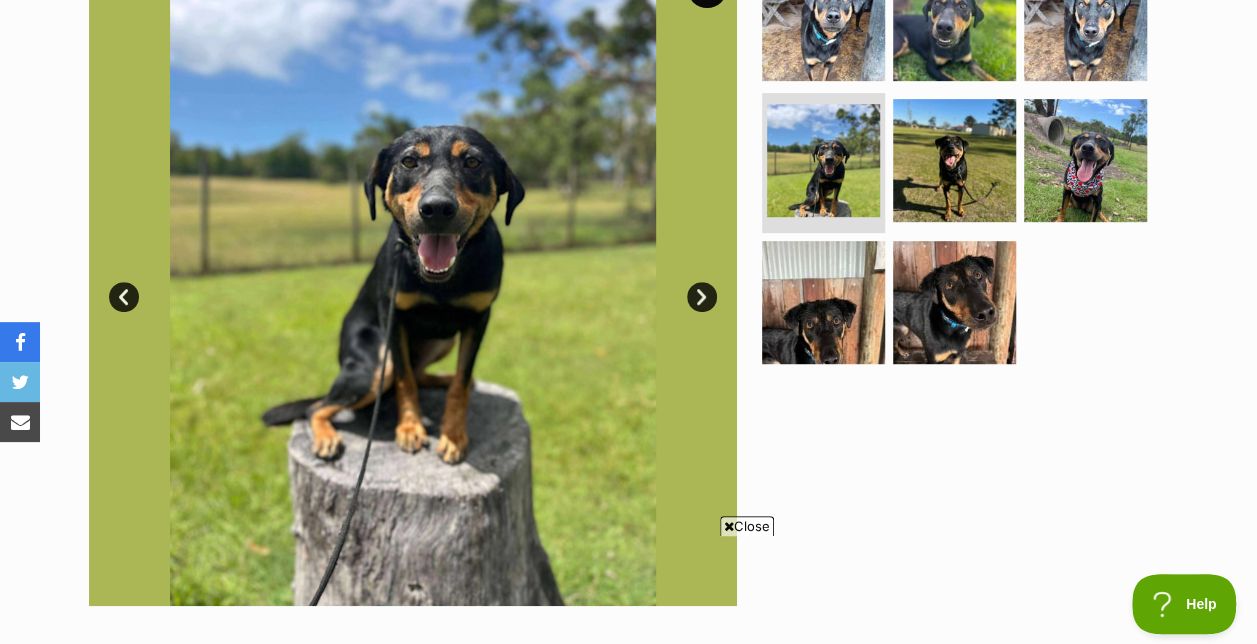 click on "Next" at bounding box center (702, 297) 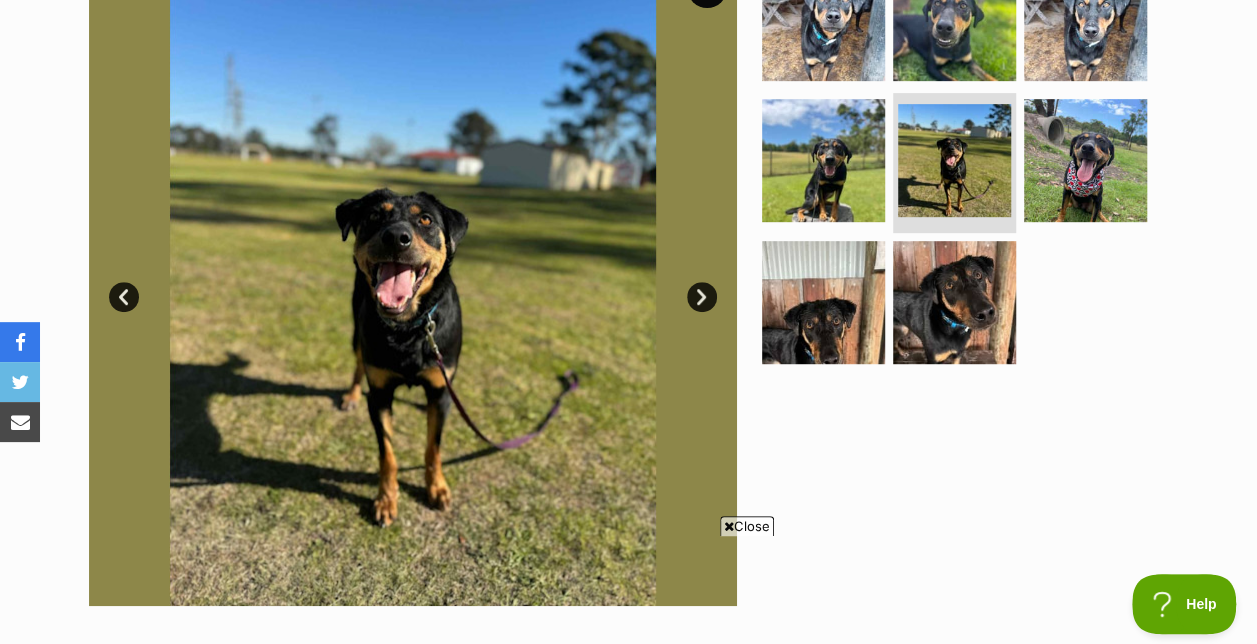click on "Next" at bounding box center [702, 297] 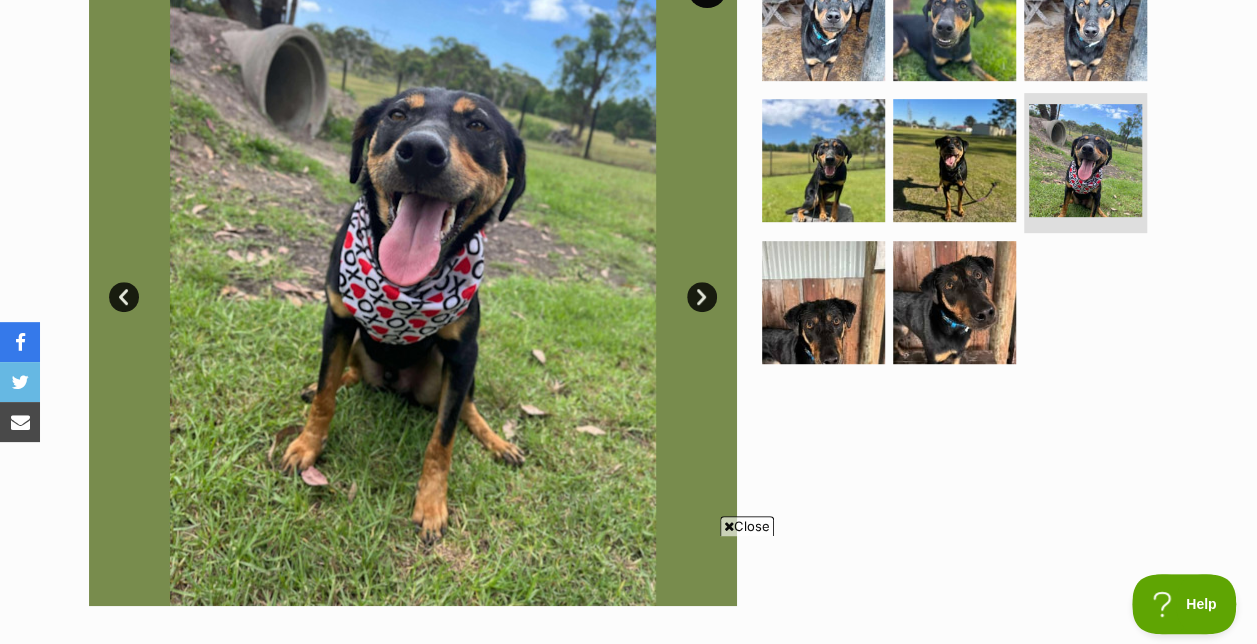 click on "Next" at bounding box center (702, 297) 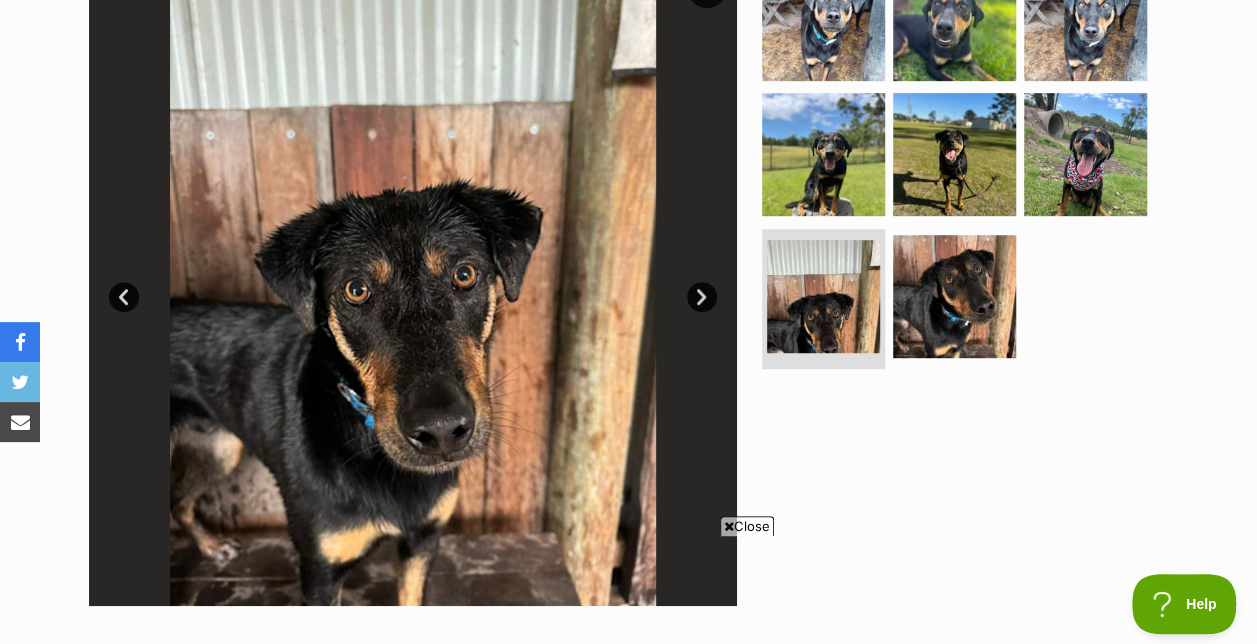 click on "Next" at bounding box center (702, 297) 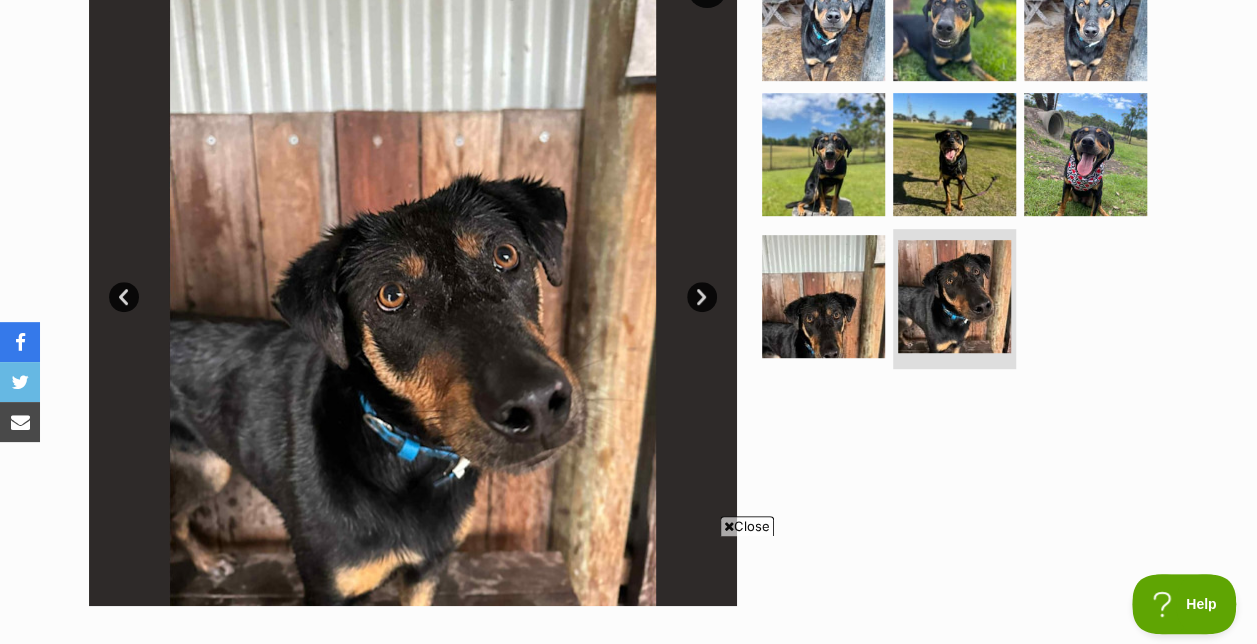 click on "Next" at bounding box center [702, 297] 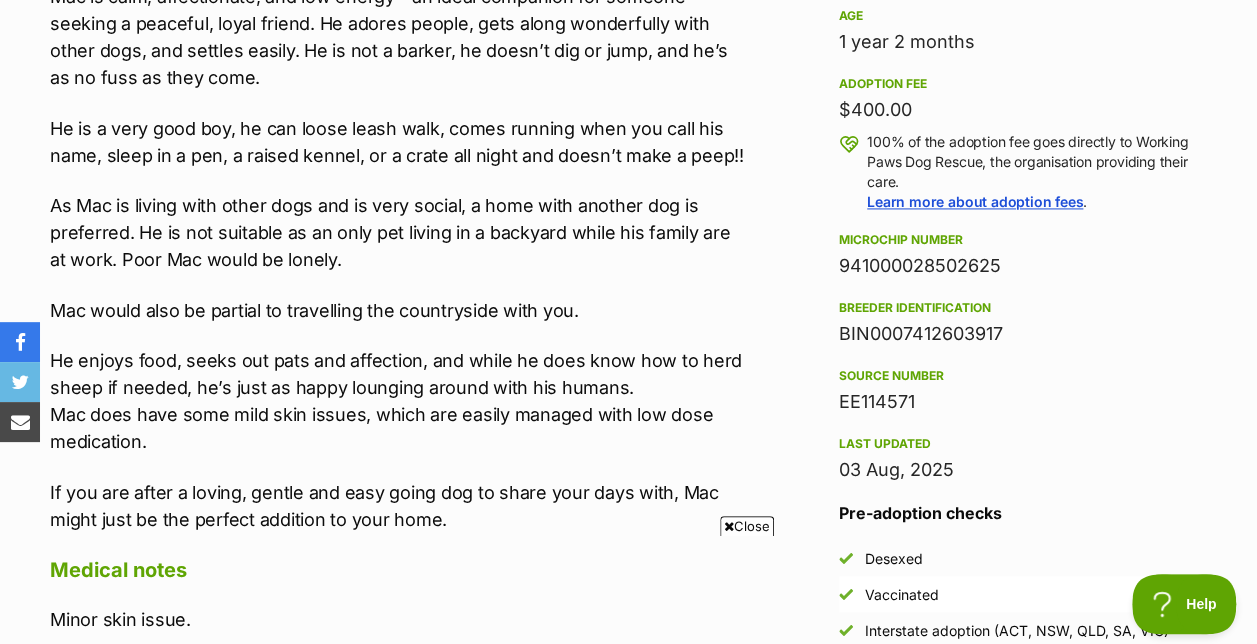 scroll, scrollTop: 1506, scrollLeft: 0, axis: vertical 